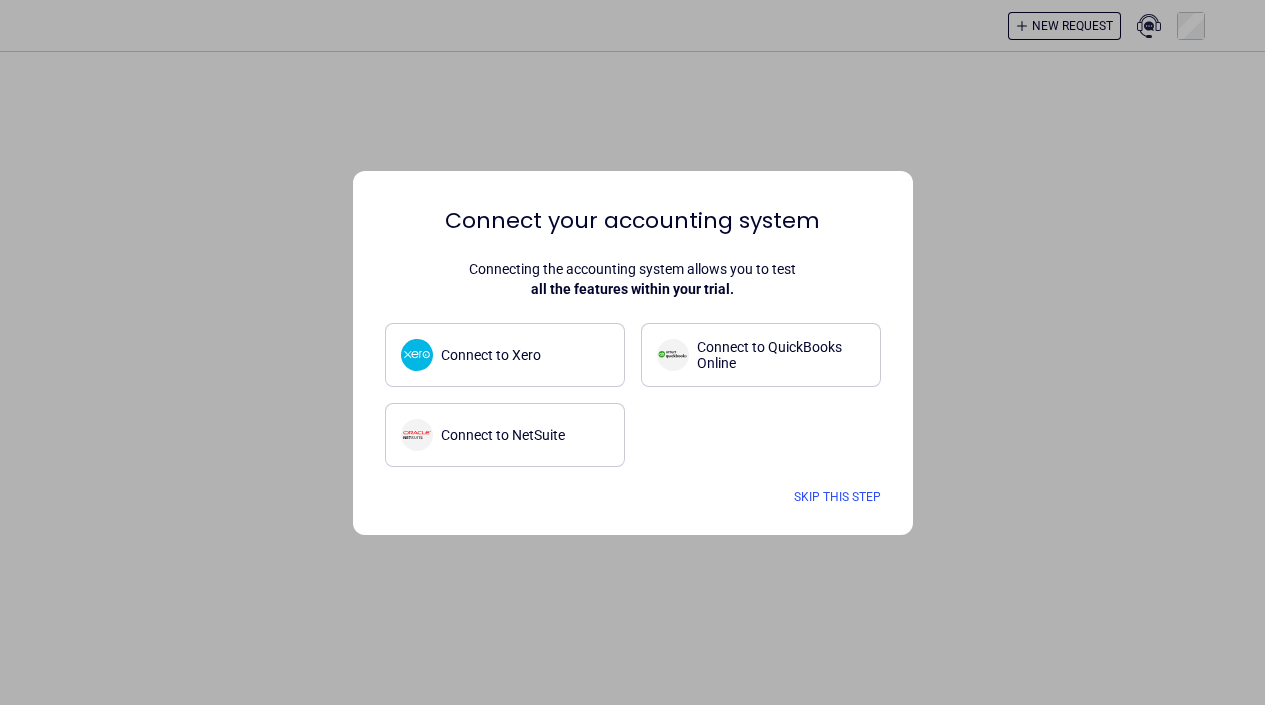 scroll, scrollTop: 0, scrollLeft: 0, axis: both 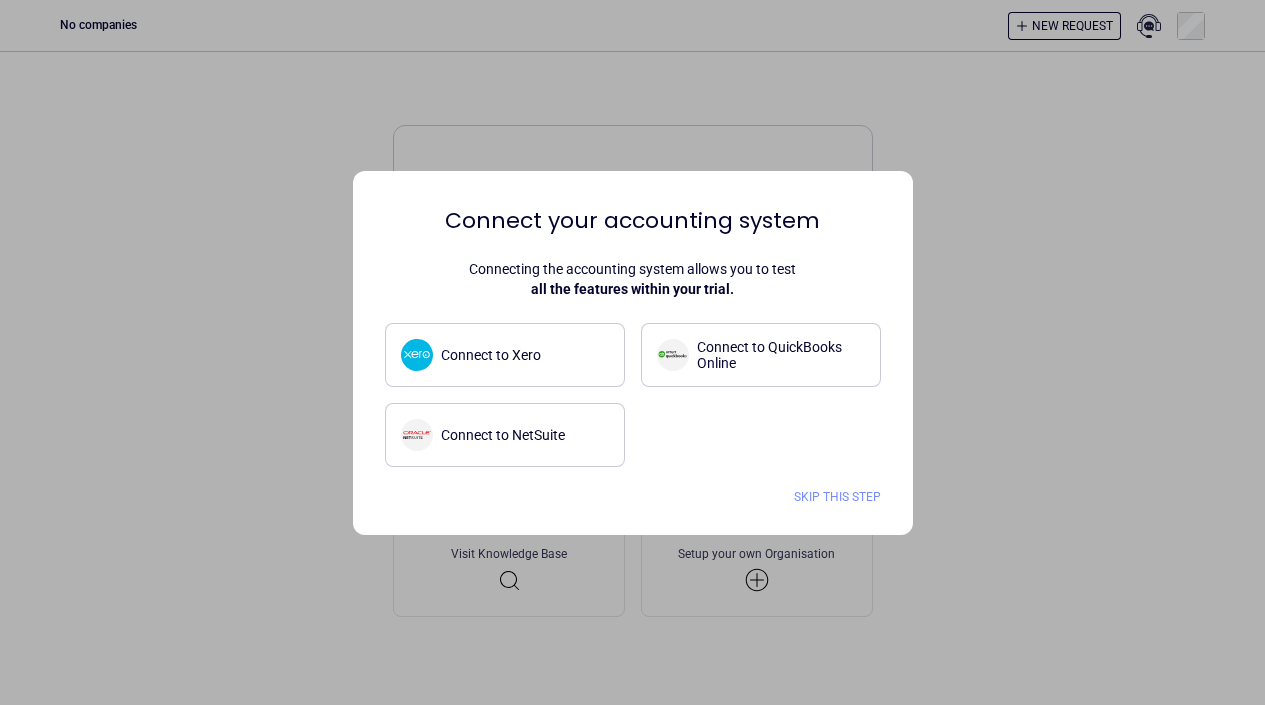 click on "Skip this step" at bounding box center (837, 497) 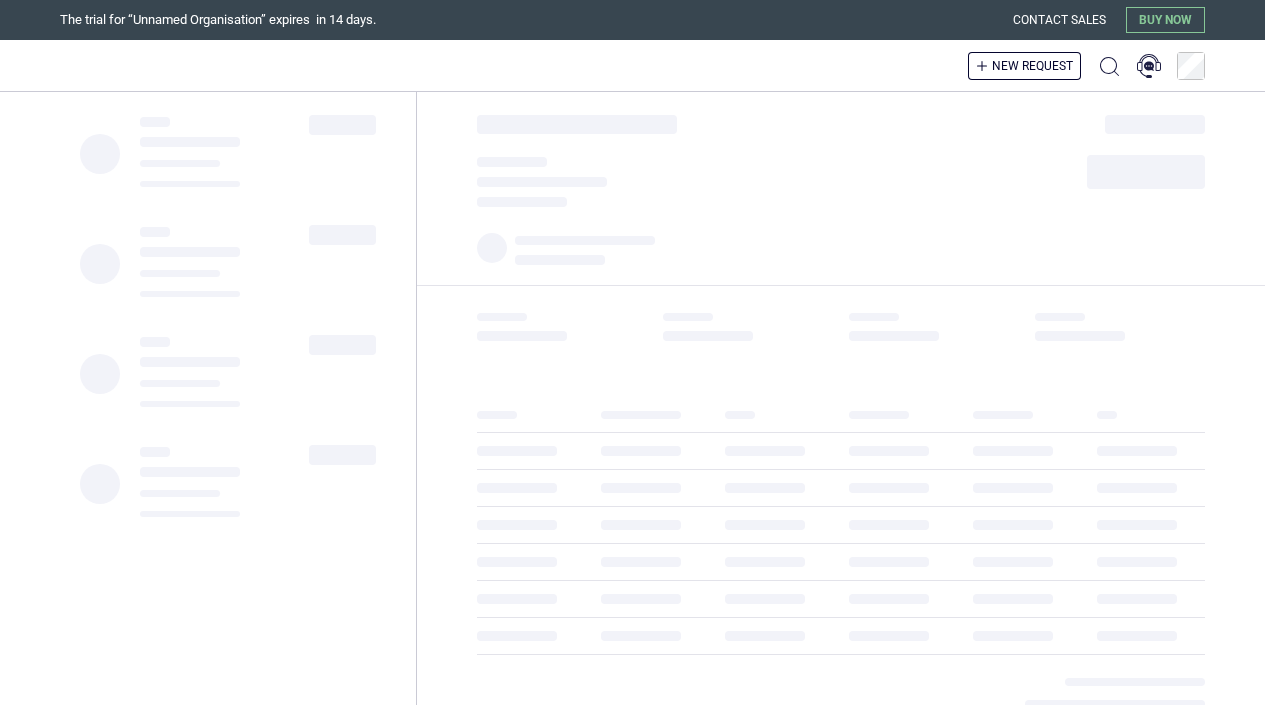 scroll, scrollTop: 0, scrollLeft: 0, axis: both 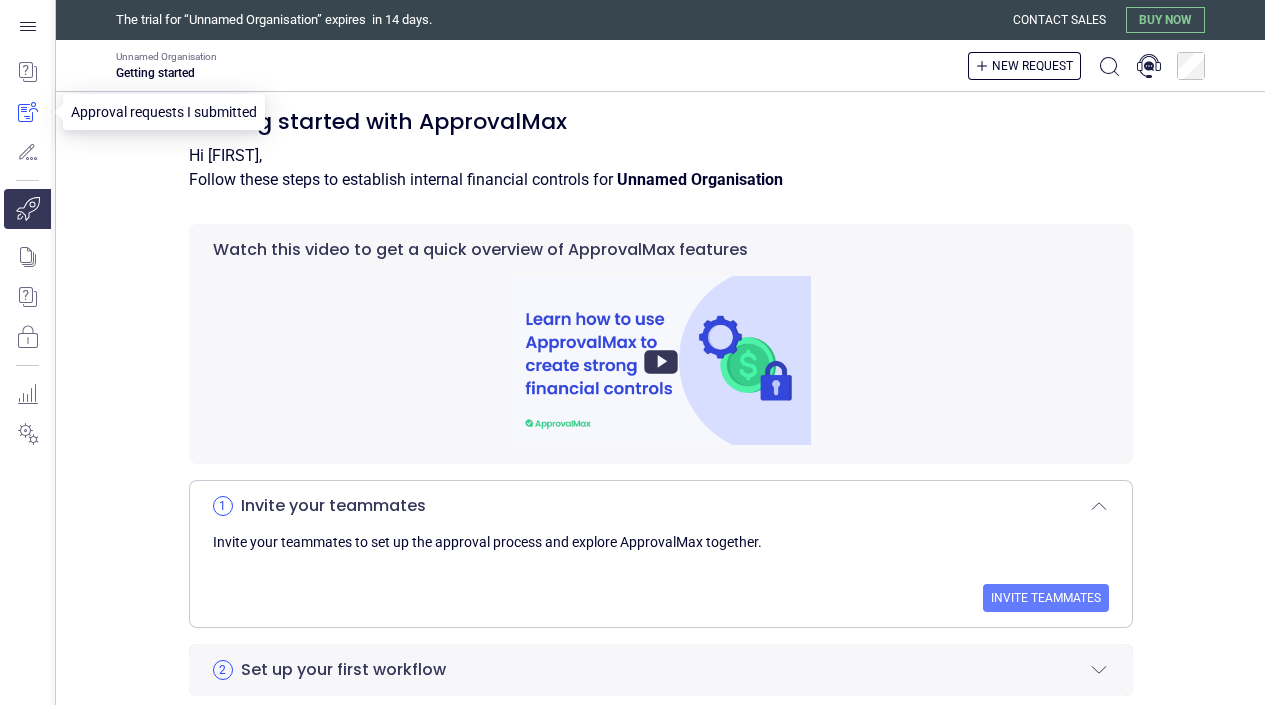 click at bounding box center (27, 112) 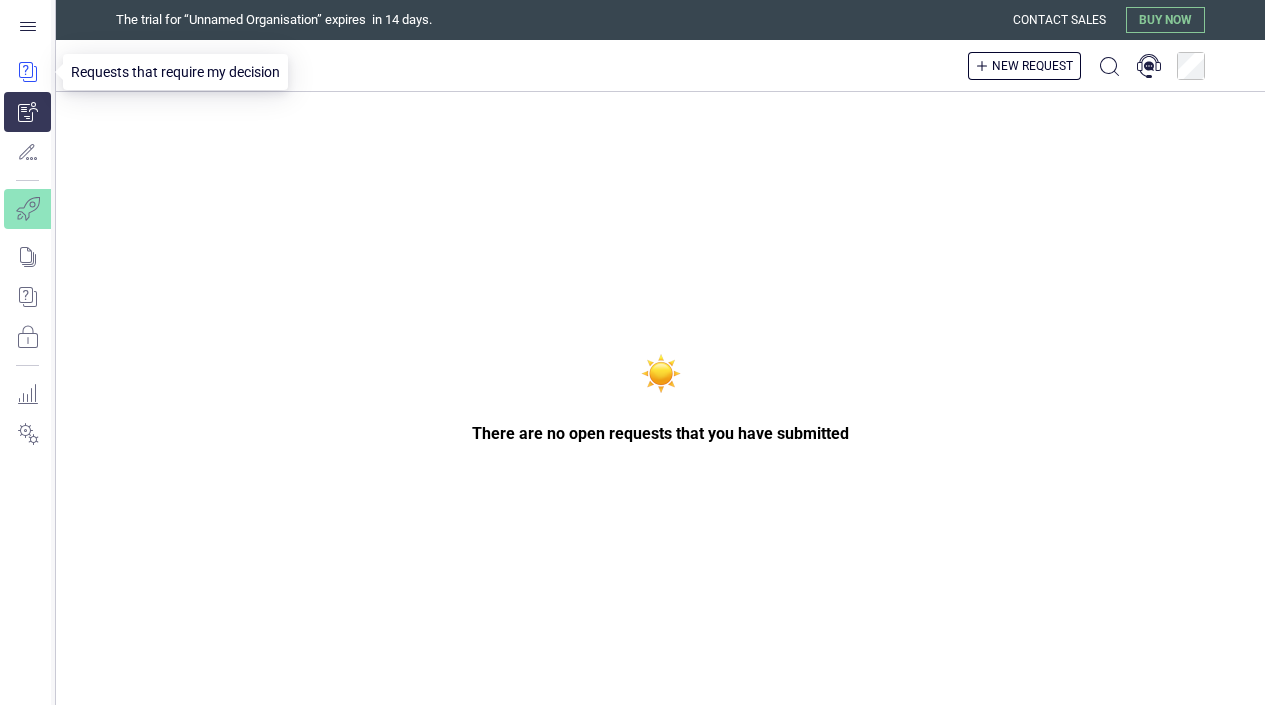 click at bounding box center [27, 72] 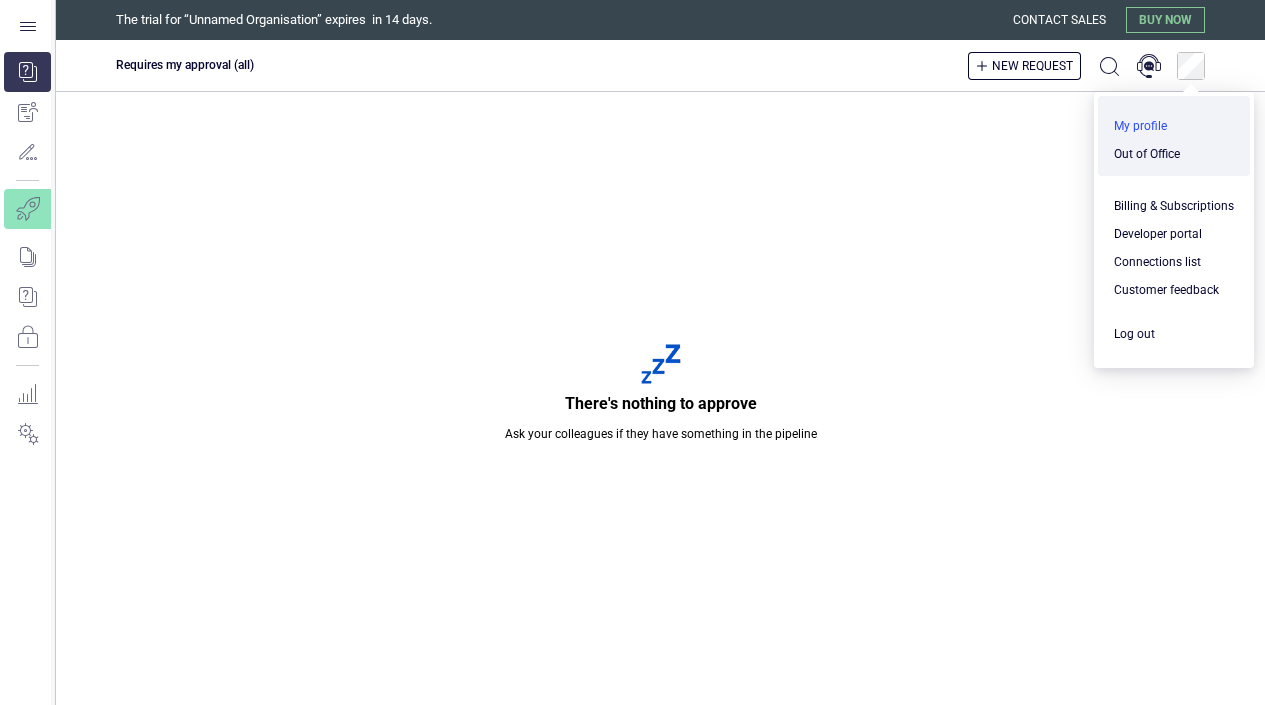 click at bounding box center [1174, 126] 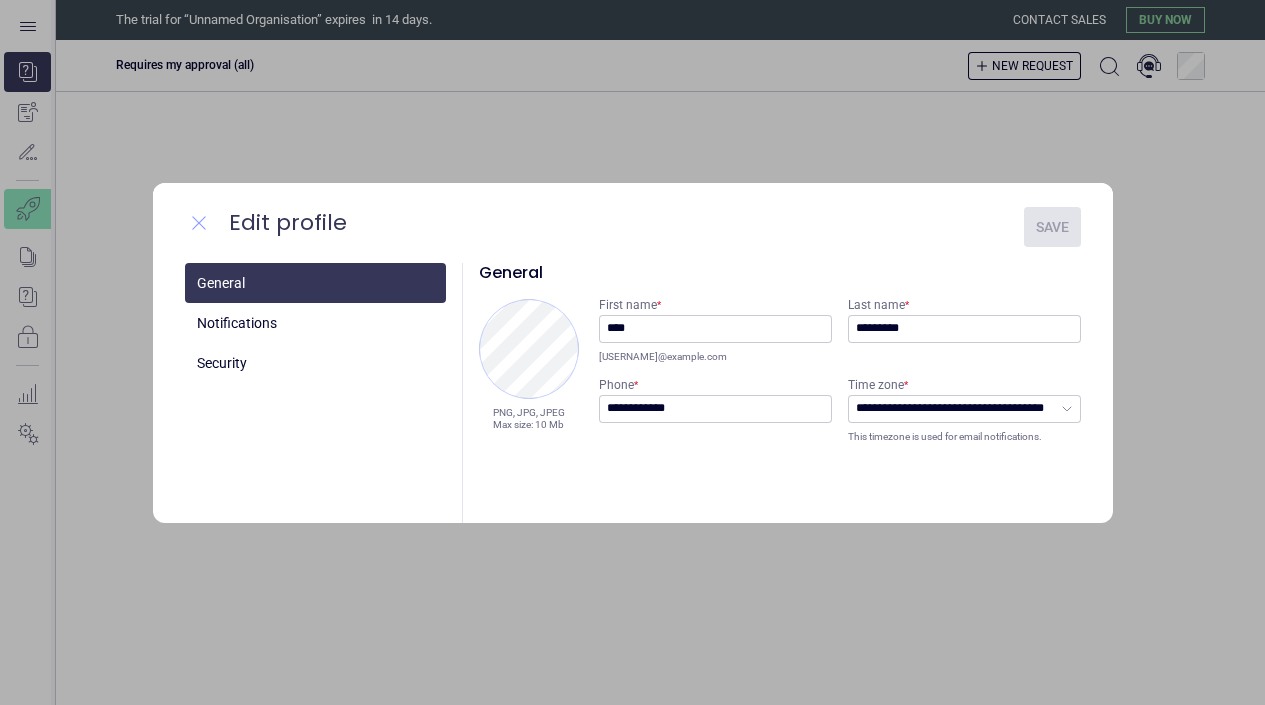 click at bounding box center [199, 223] 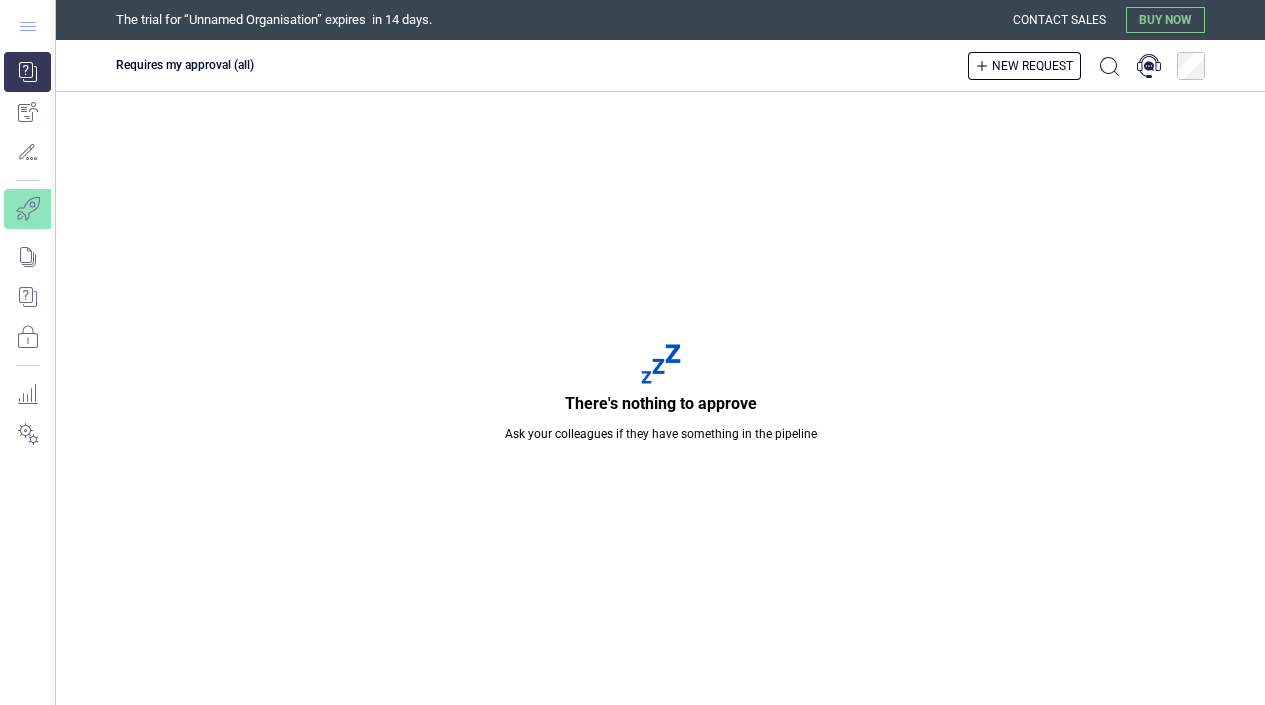 click at bounding box center [28, 26] 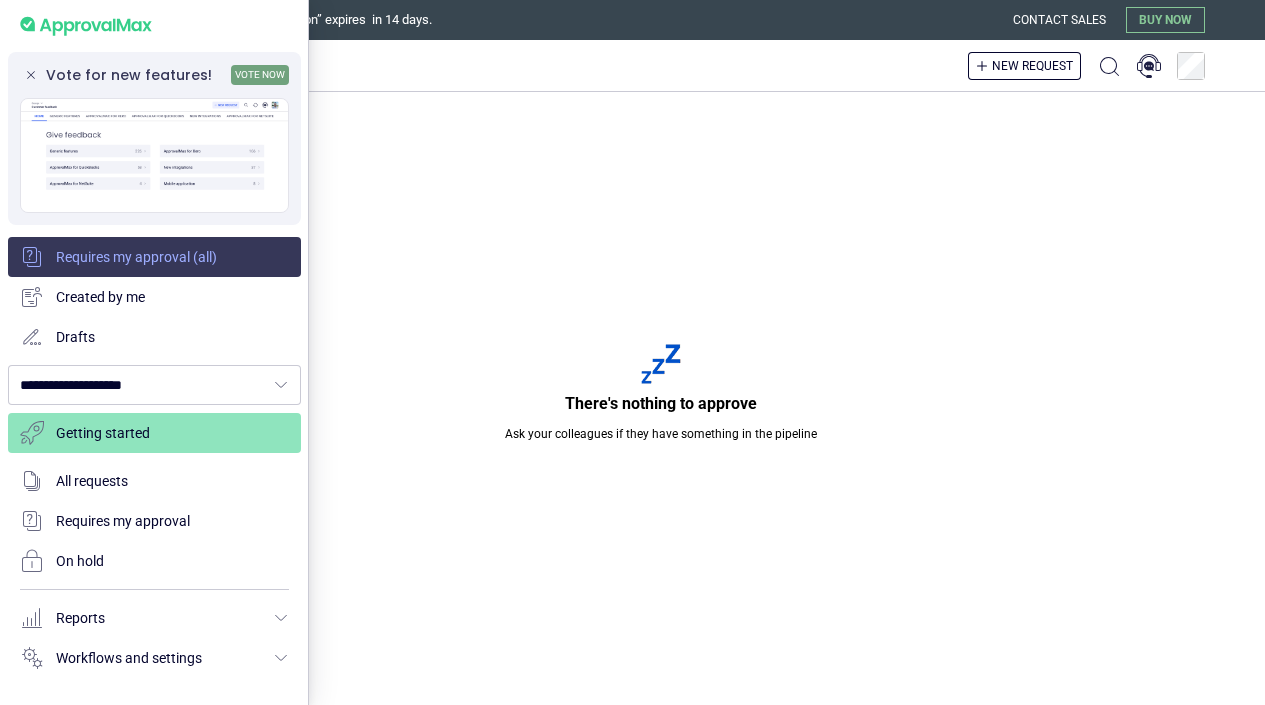 click at bounding box center [154, 257] 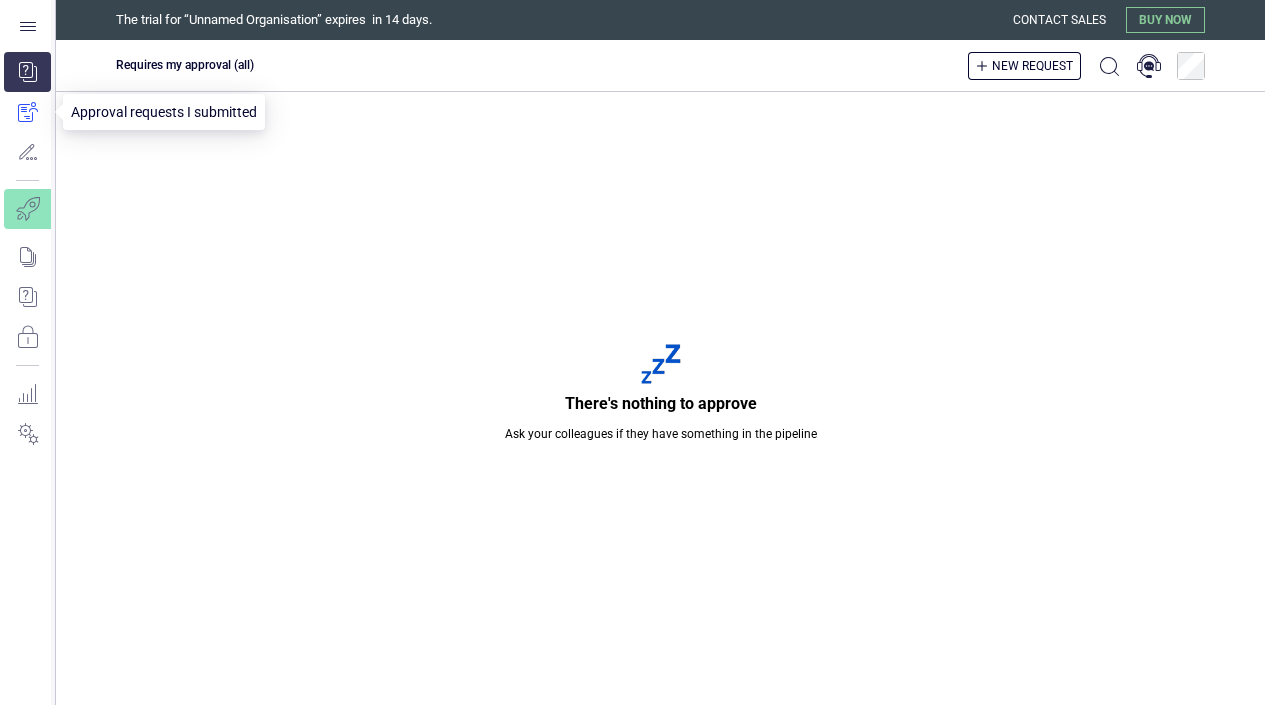 click at bounding box center (27, 112) 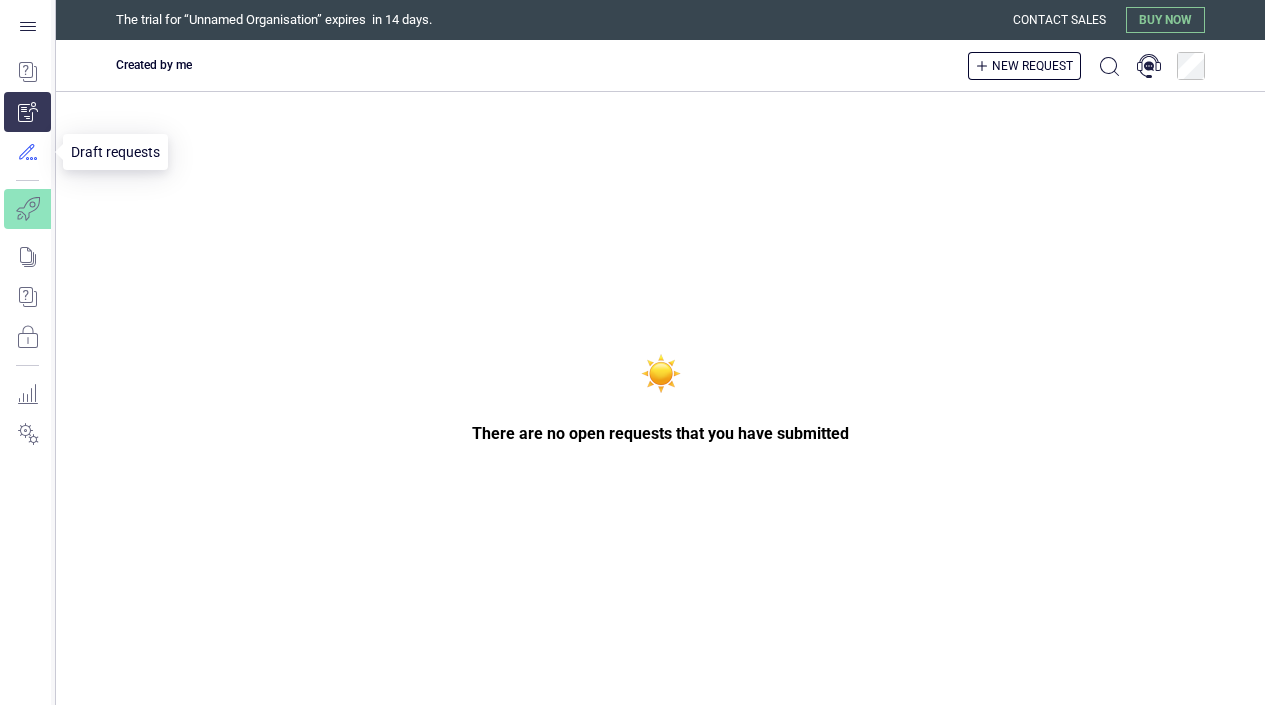 click at bounding box center (27, 152) 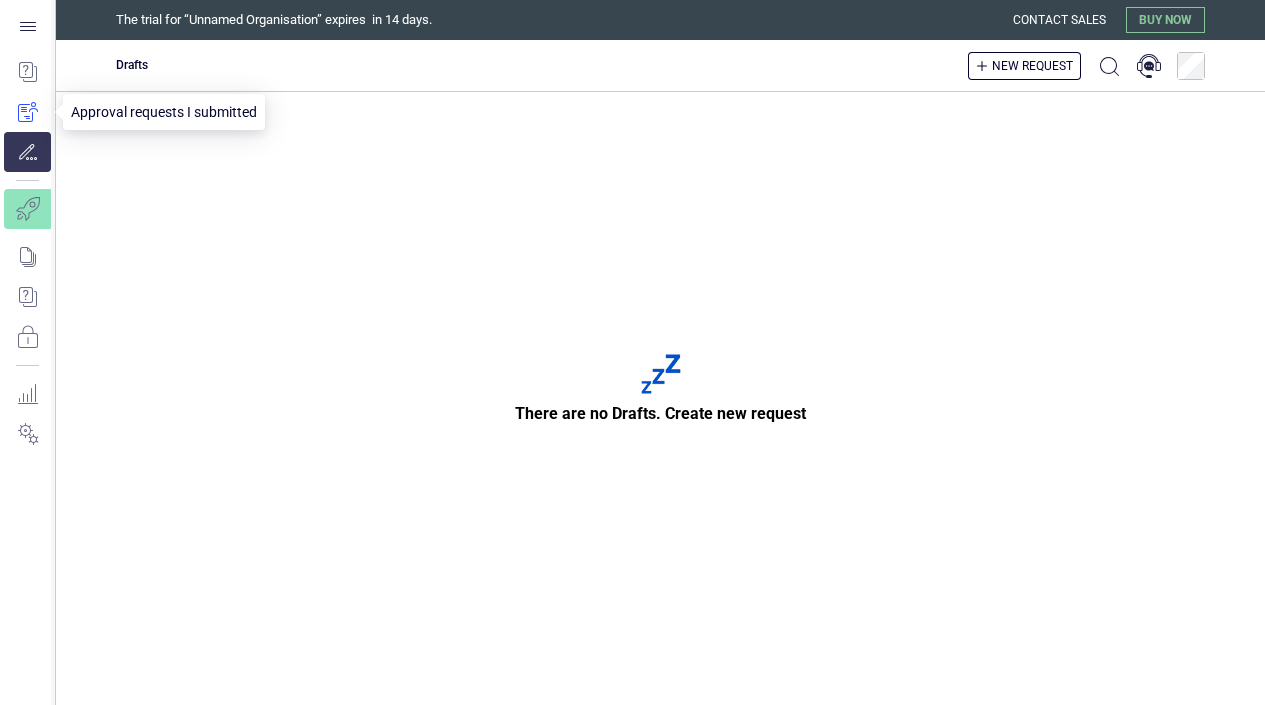 click at bounding box center (27, 112) 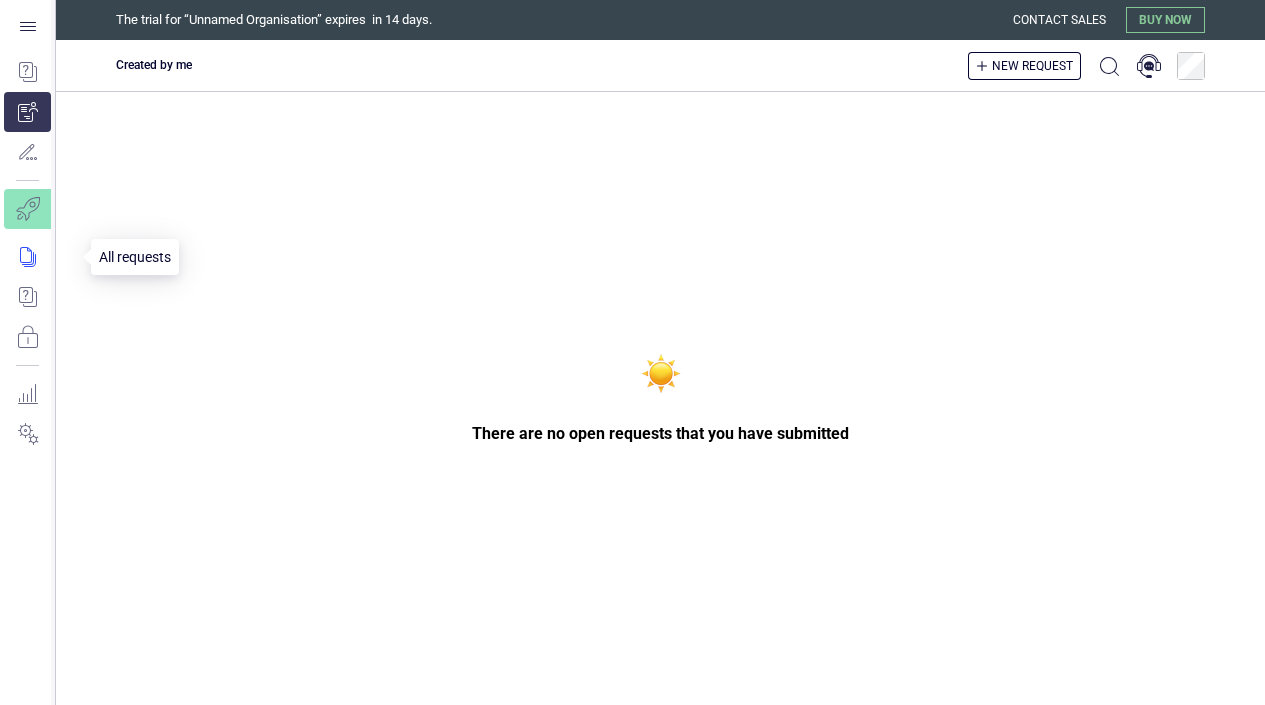 click at bounding box center (41, 257) 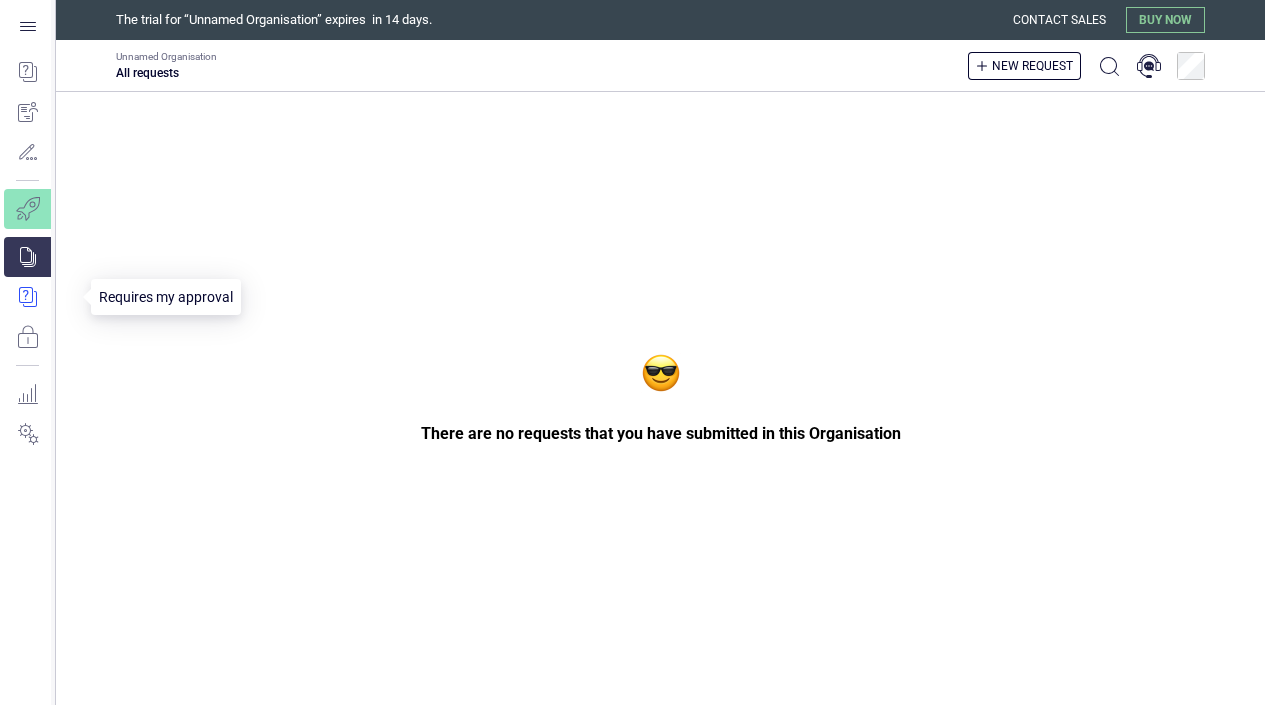 click at bounding box center [41, 297] 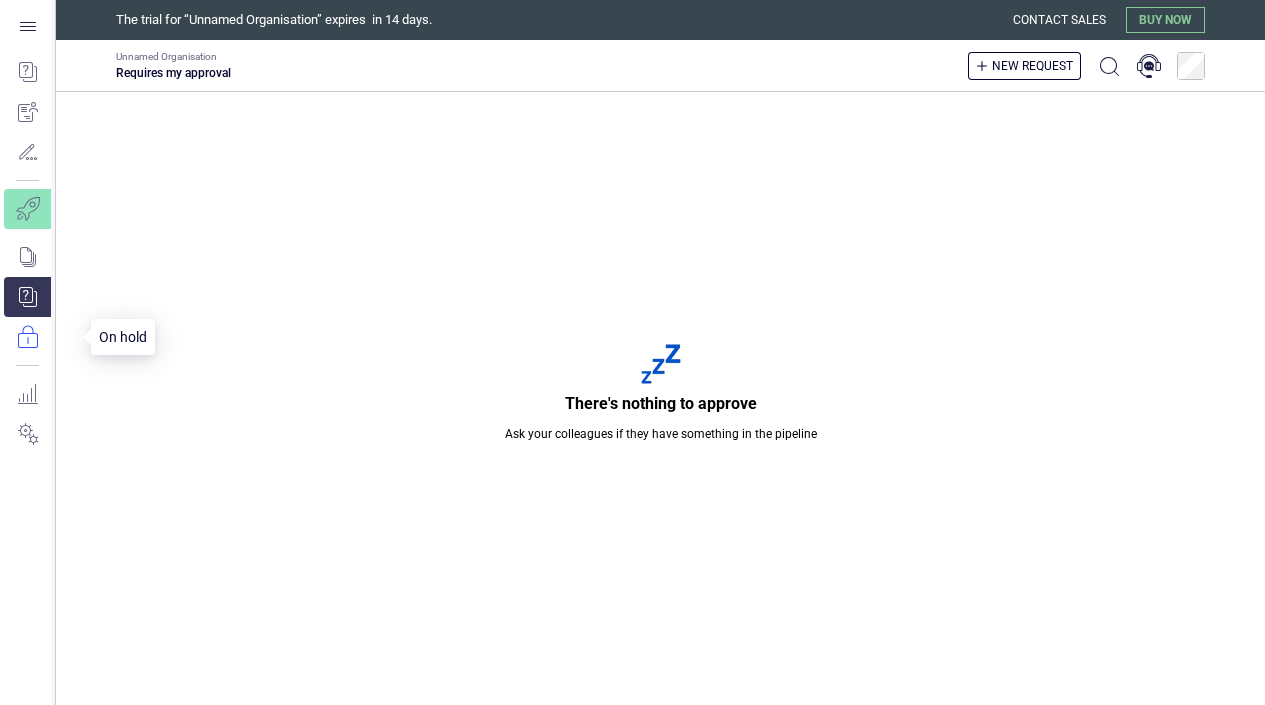 click at bounding box center (41, 337) 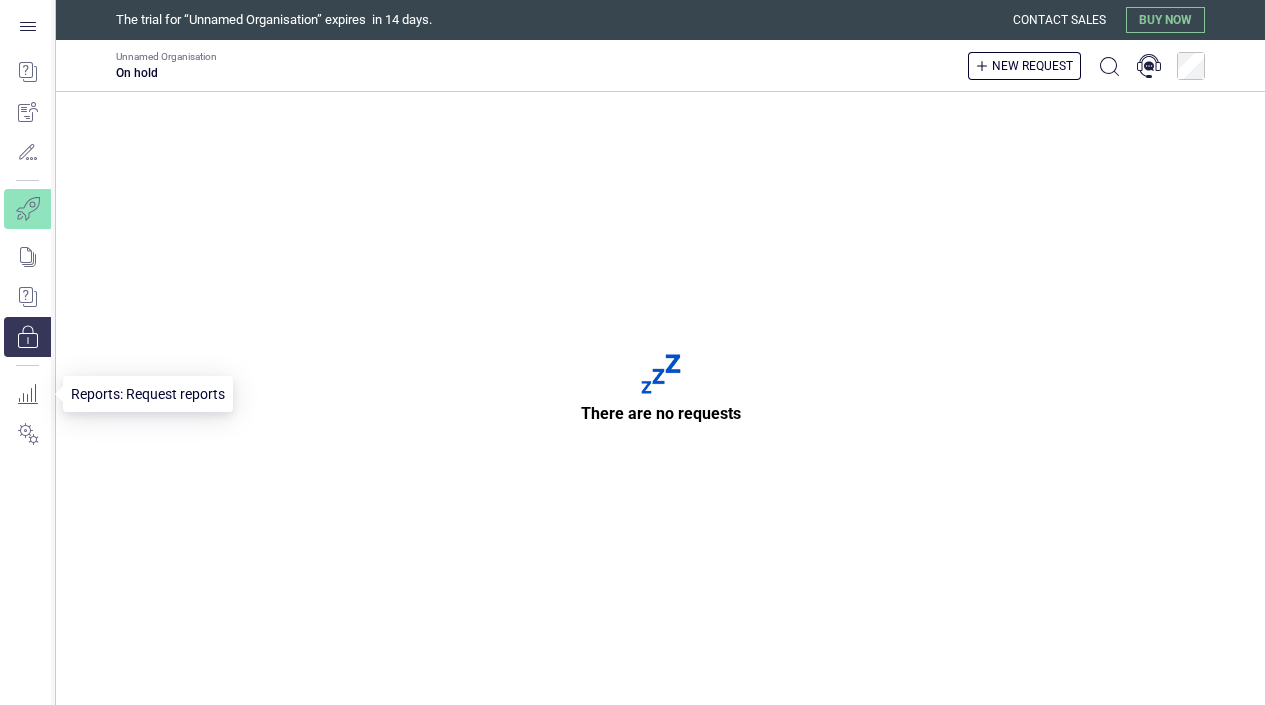 click at bounding box center (27, 394) 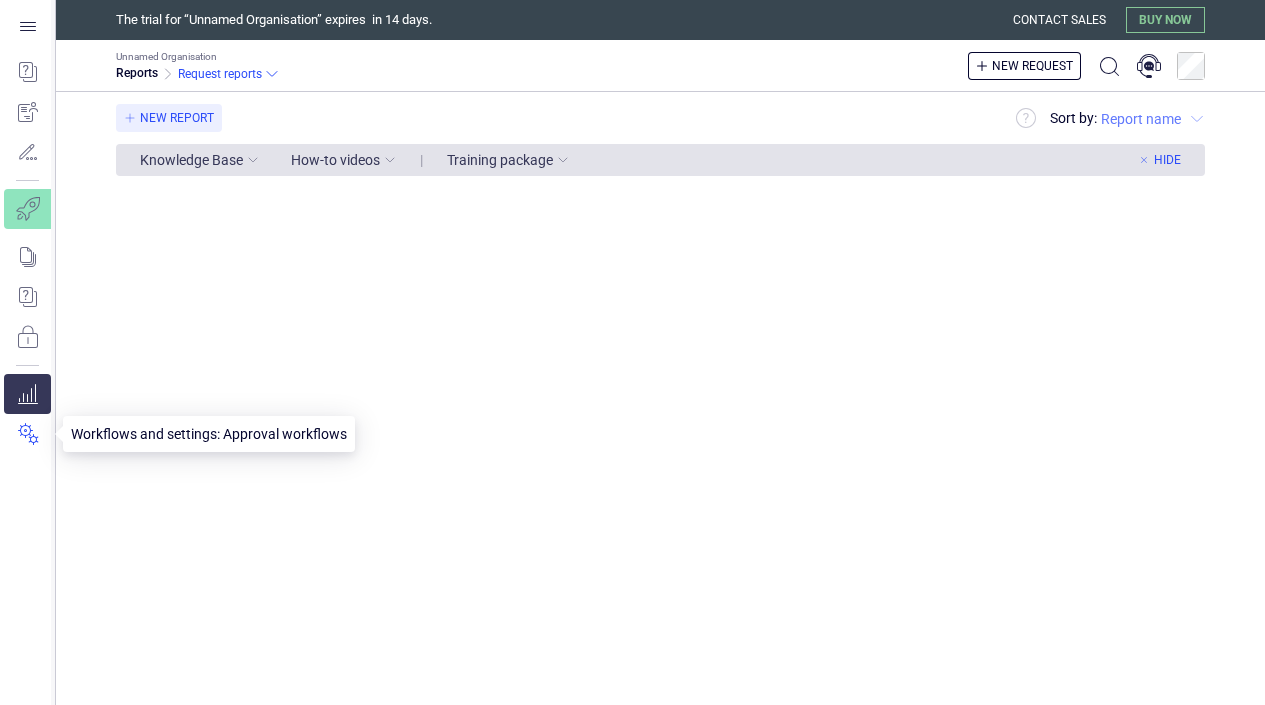 click at bounding box center [27, 434] 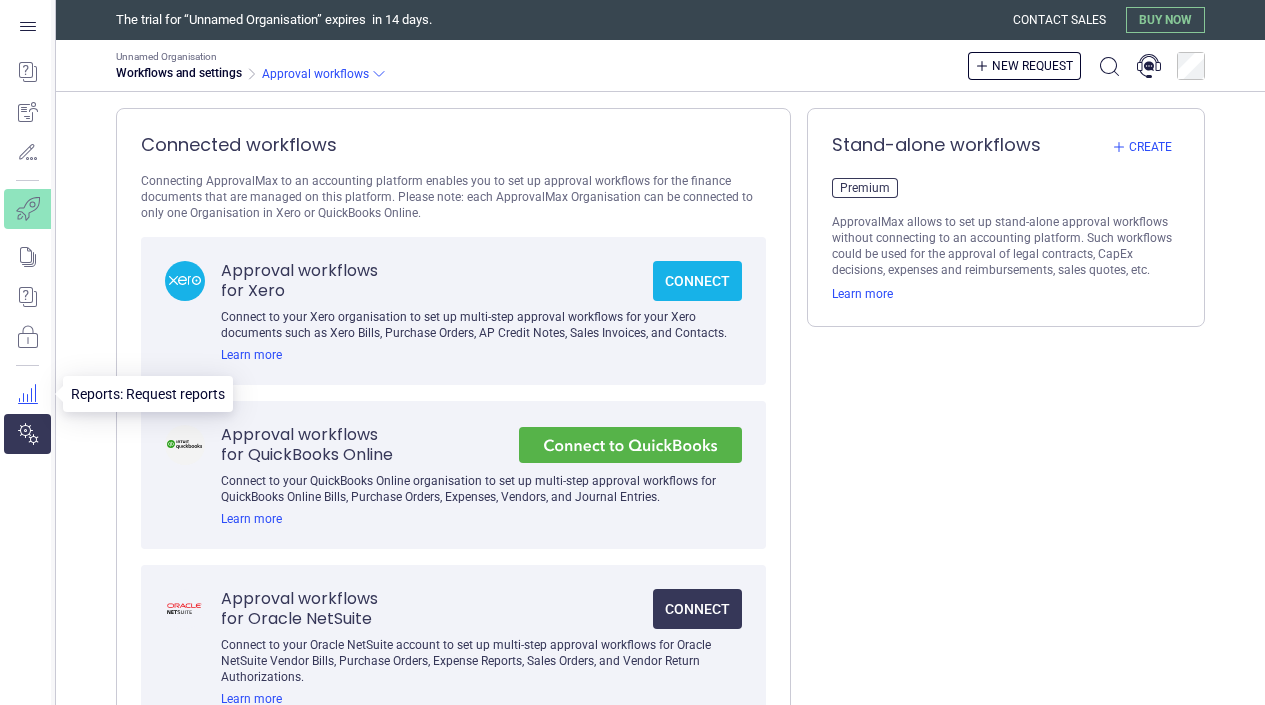 click at bounding box center (27, 394) 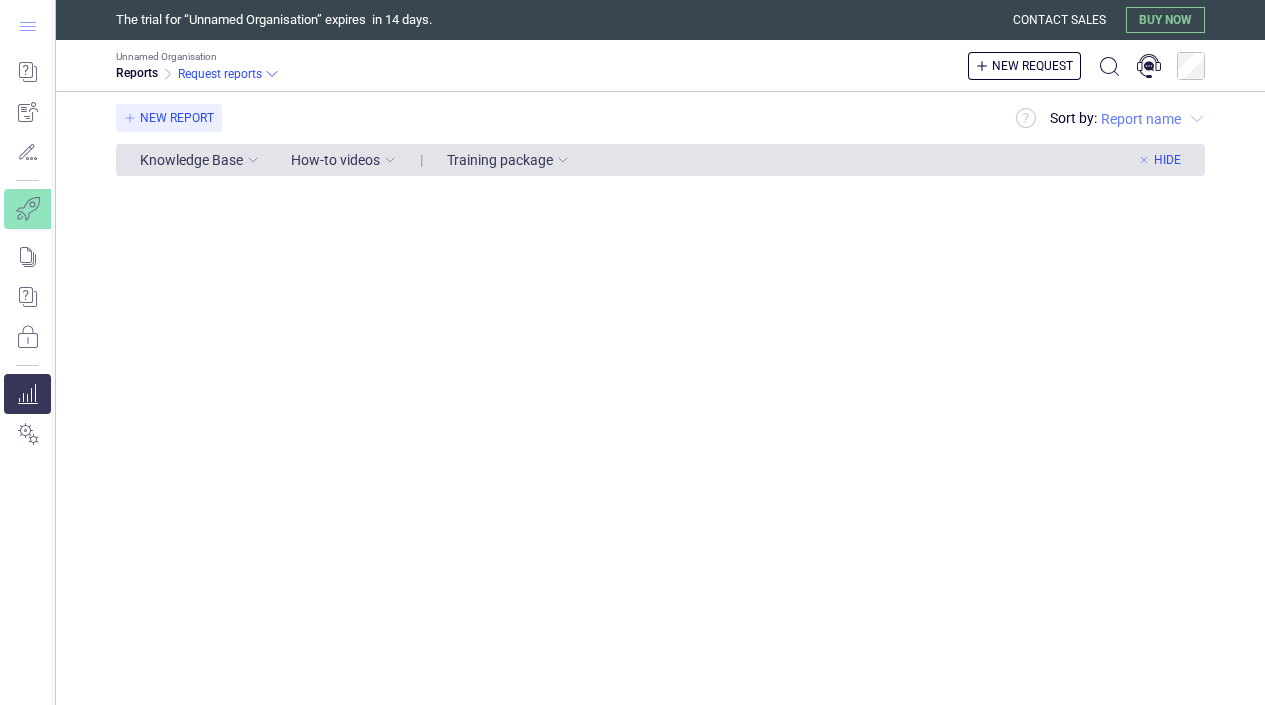 click at bounding box center (28, 26) 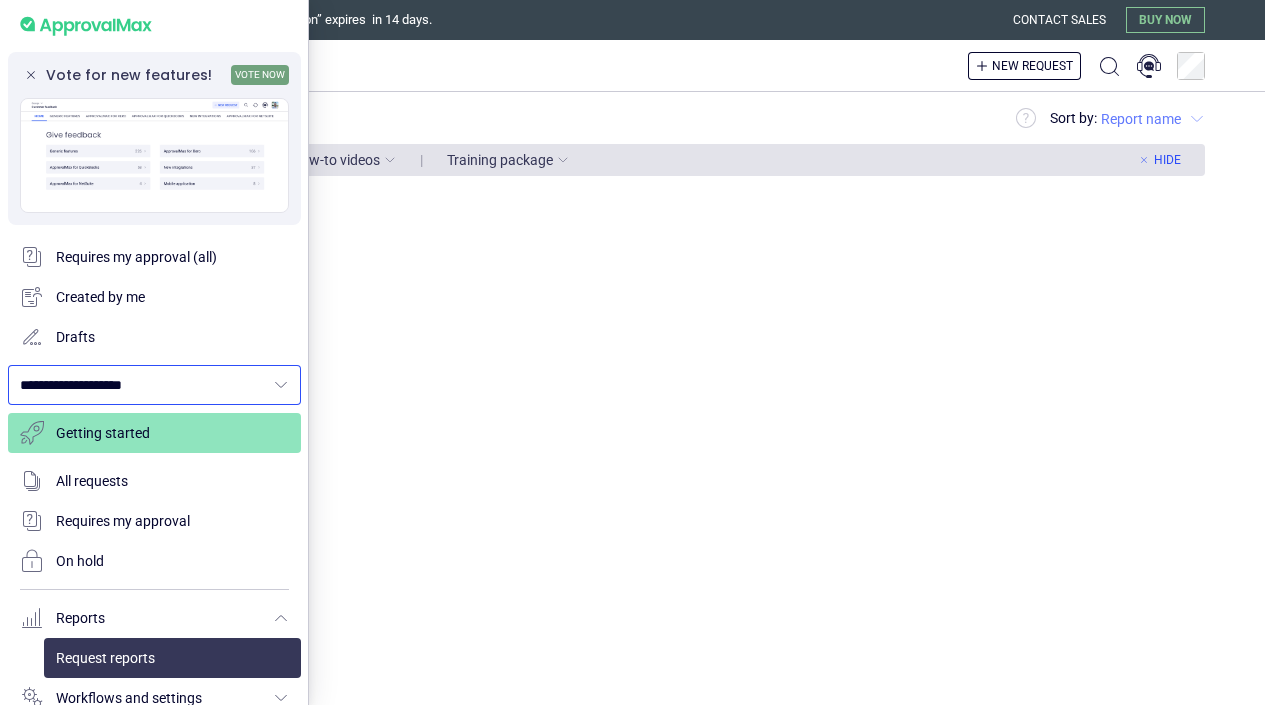 click on "**********" at bounding box center [142, 385] 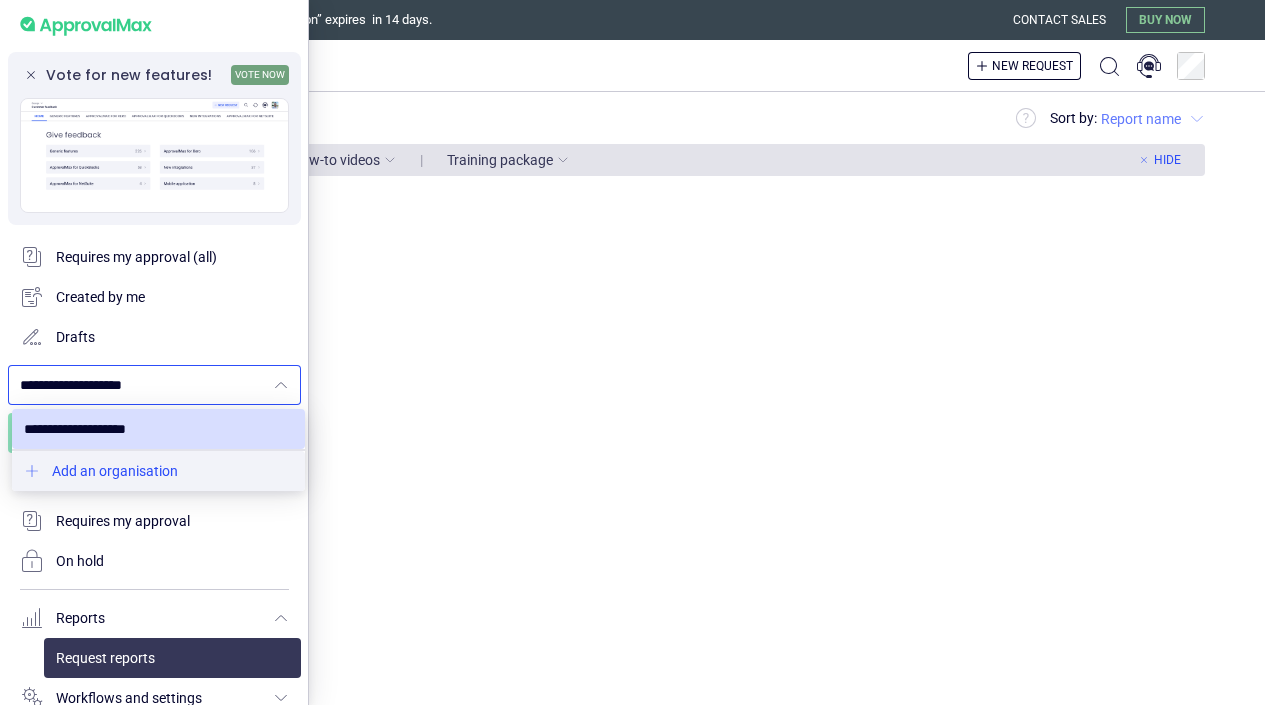 click at bounding box center [158, 471] 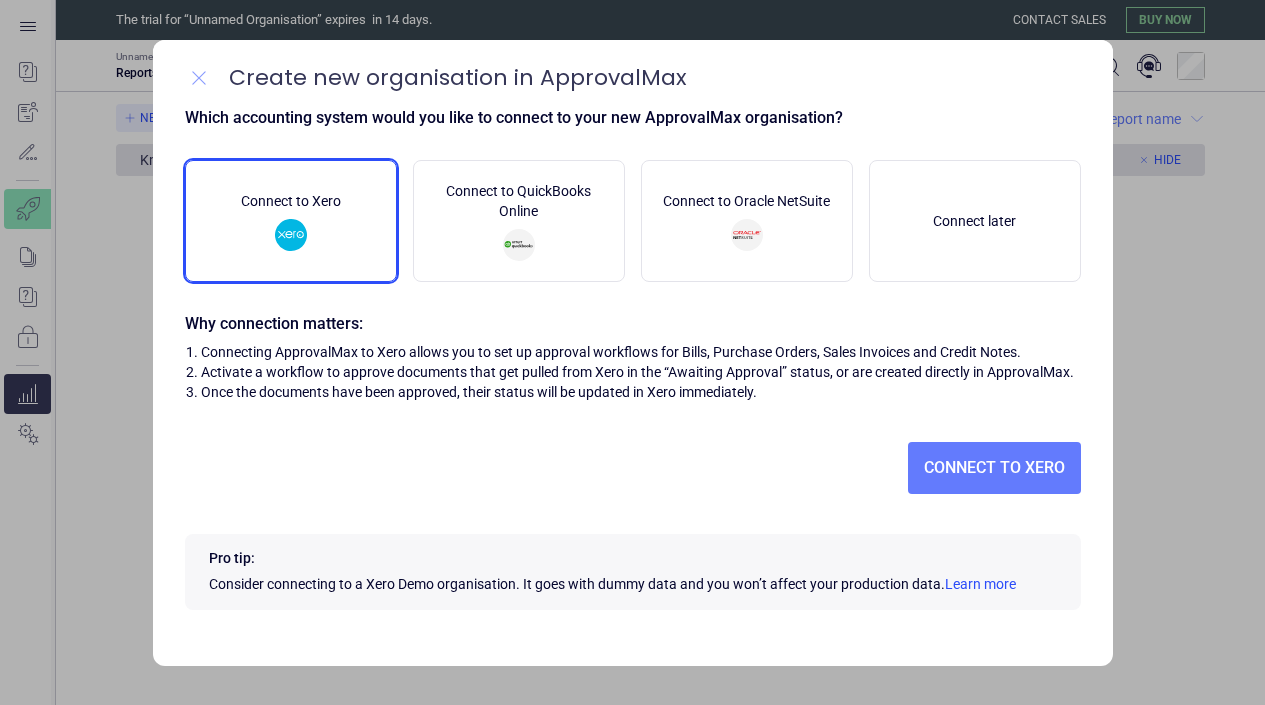click at bounding box center (199, 78) 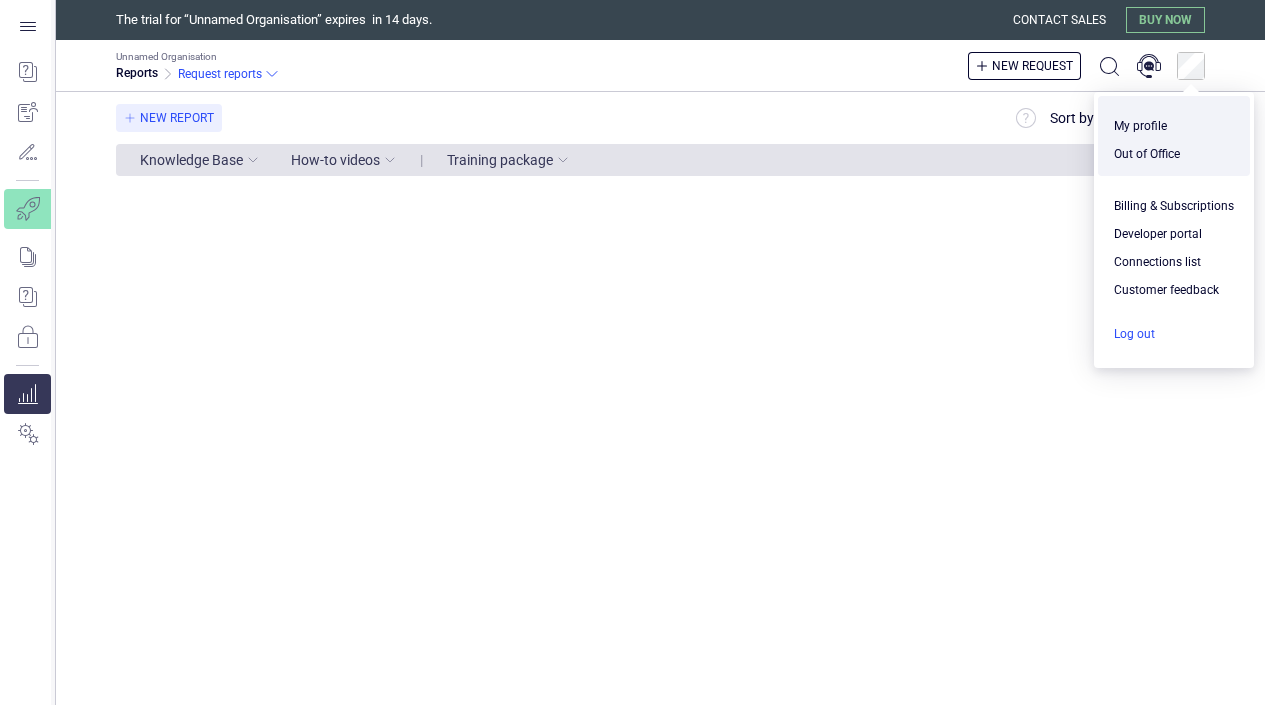 click at bounding box center [1174, 334] 